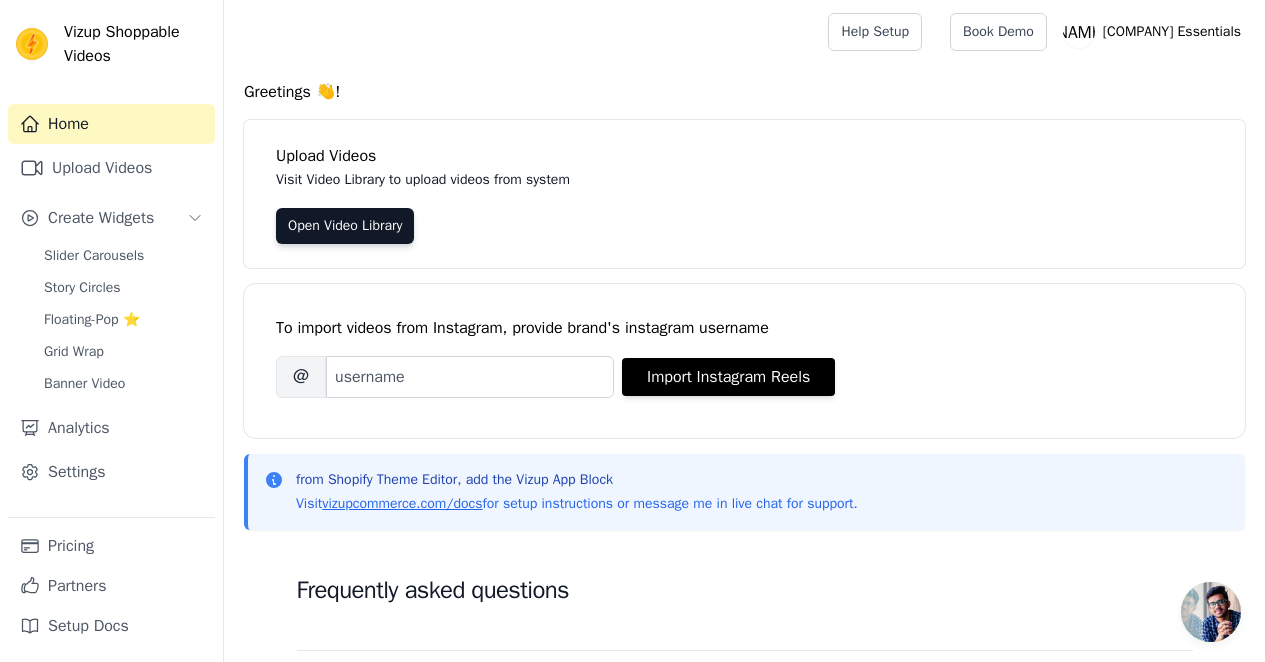 scroll, scrollTop: 0, scrollLeft: 0, axis: both 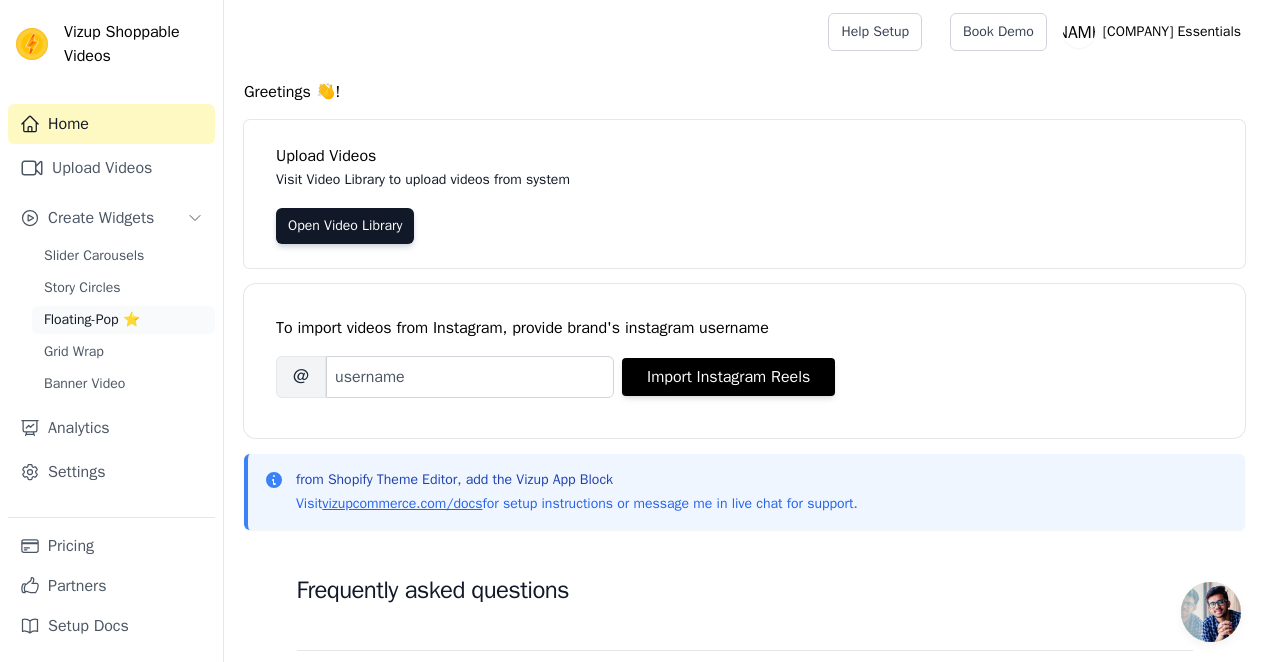 click on "Floating-Pop ⭐" at bounding box center (92, 320) 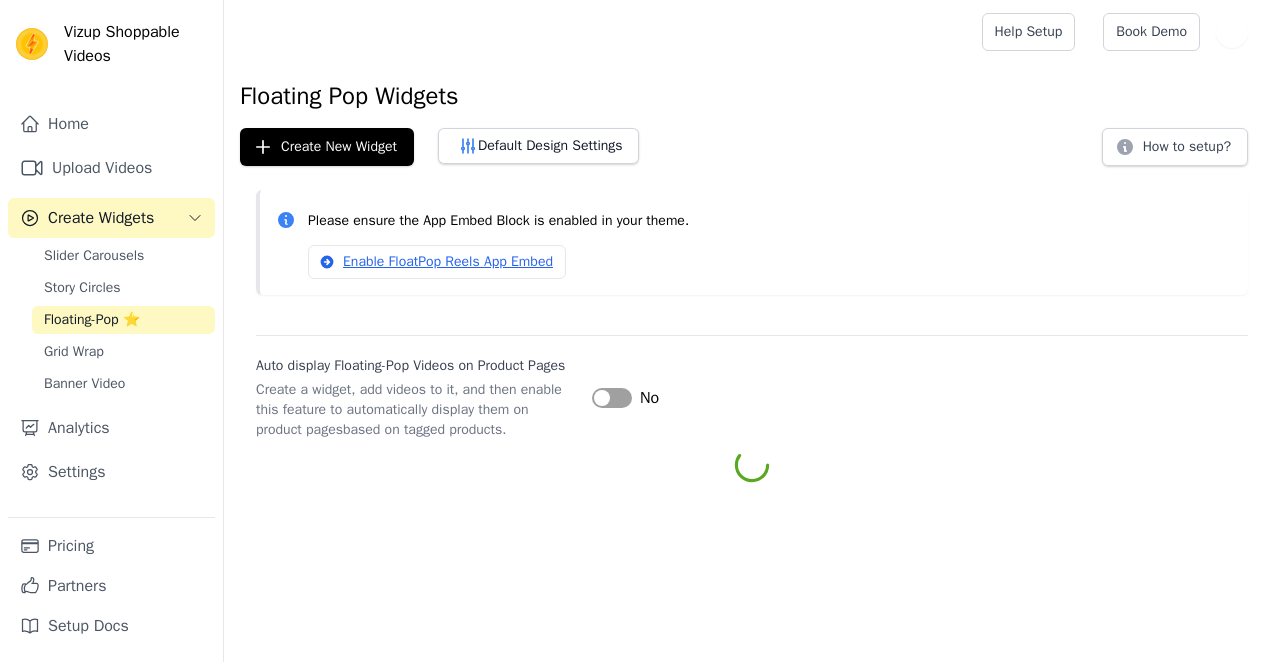 scroll, scrollTop: 0, scrollLeft: 0, axis: both 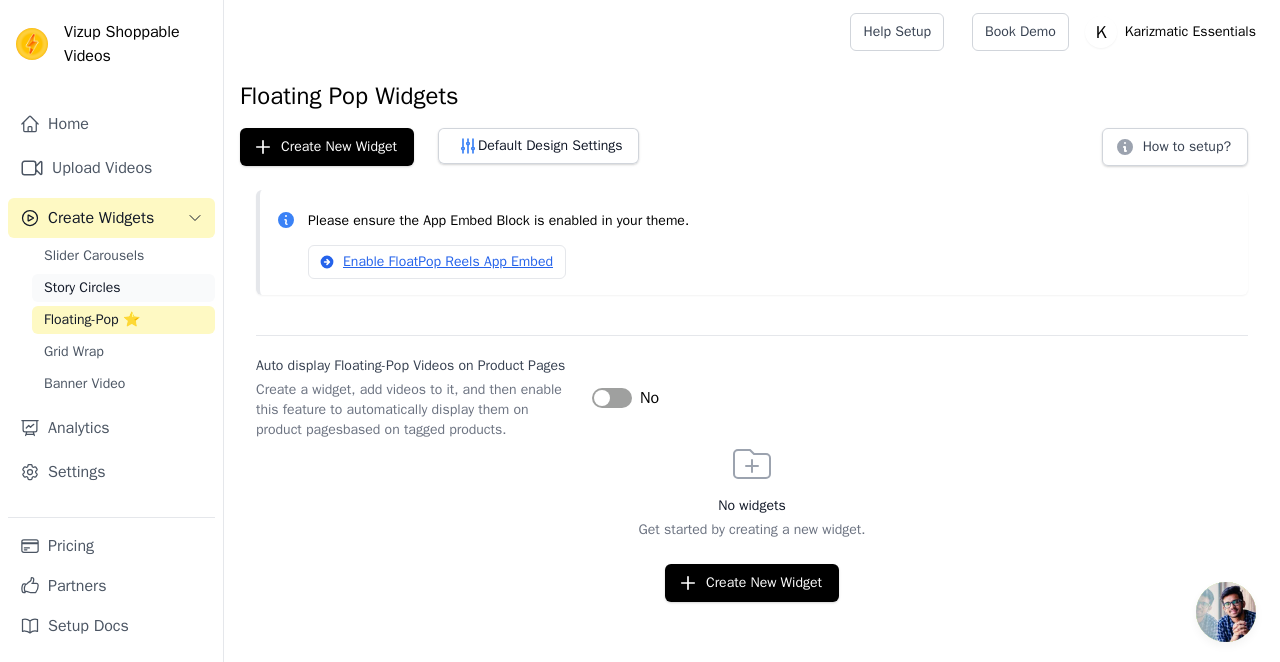 click on "Story Circles" at bounding box center (123, 288) 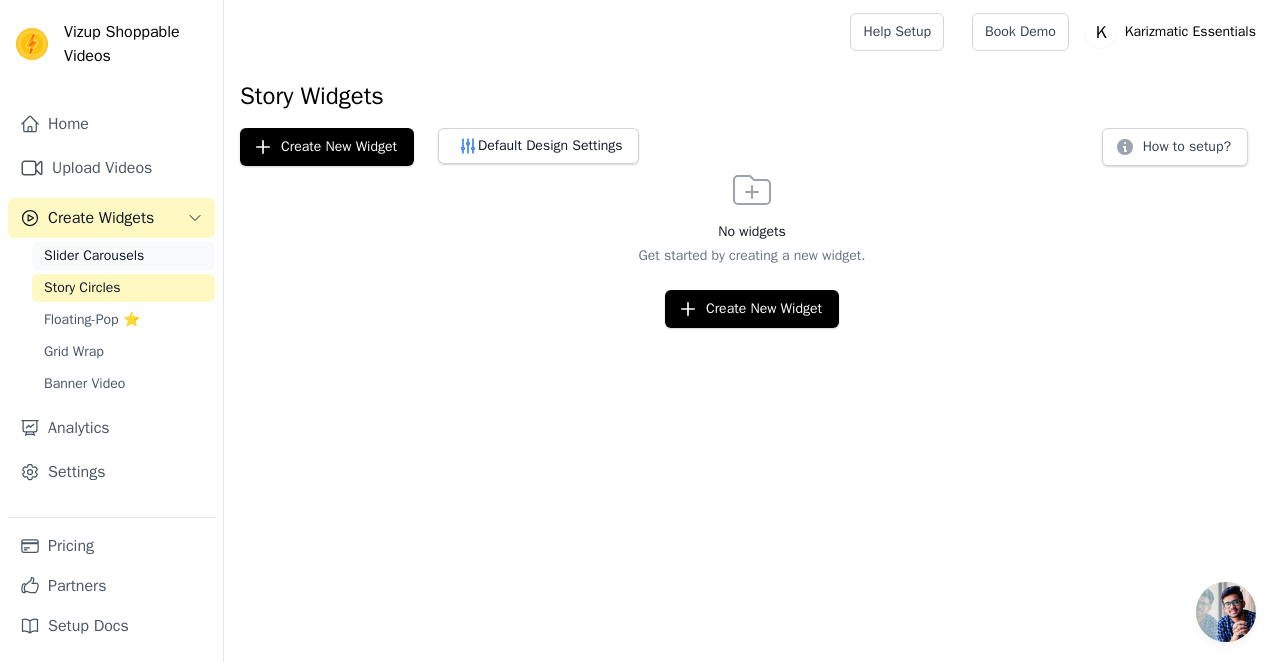 click on "Slider Carousels" at bounding box center [94, 256] 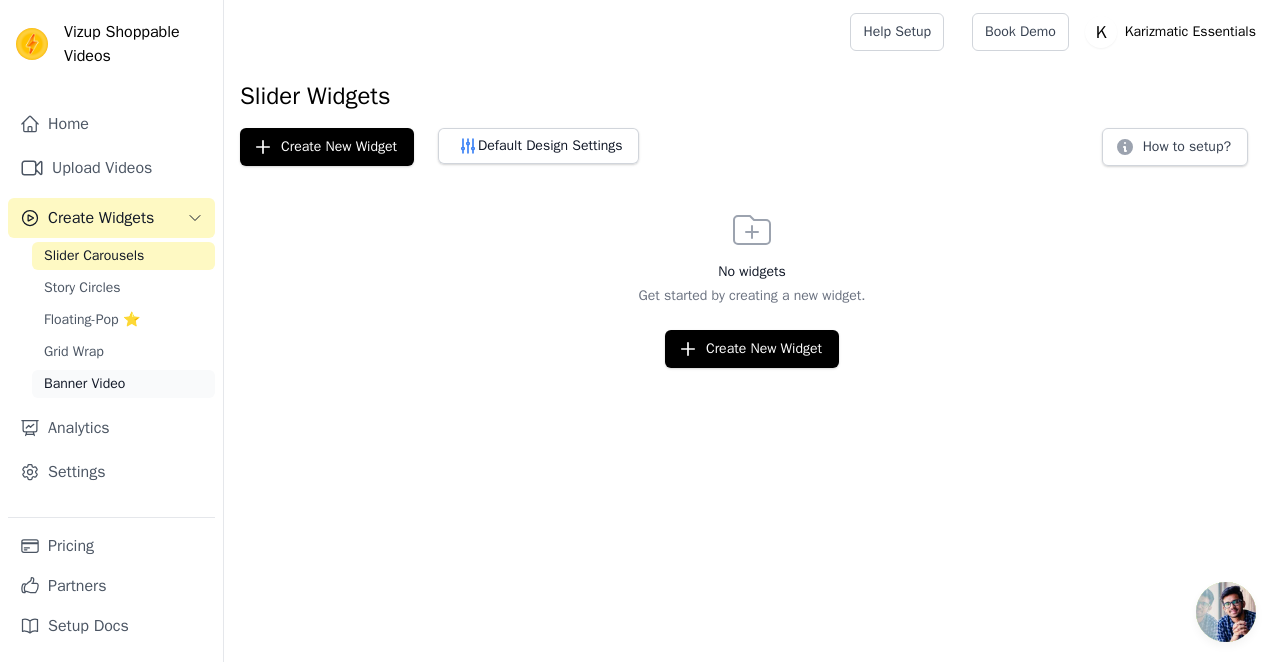 click on "Banner Video" at bounding box center [84, 384] 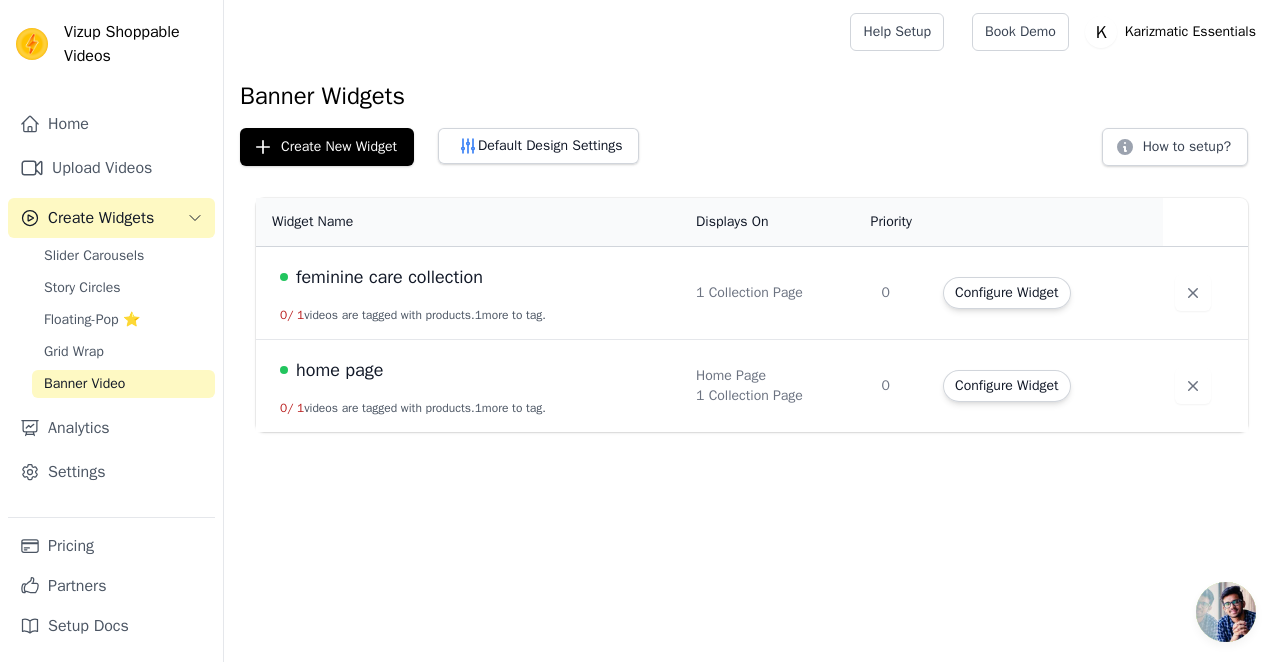 click on "feminine care collection" at bounding box center [389, 277] 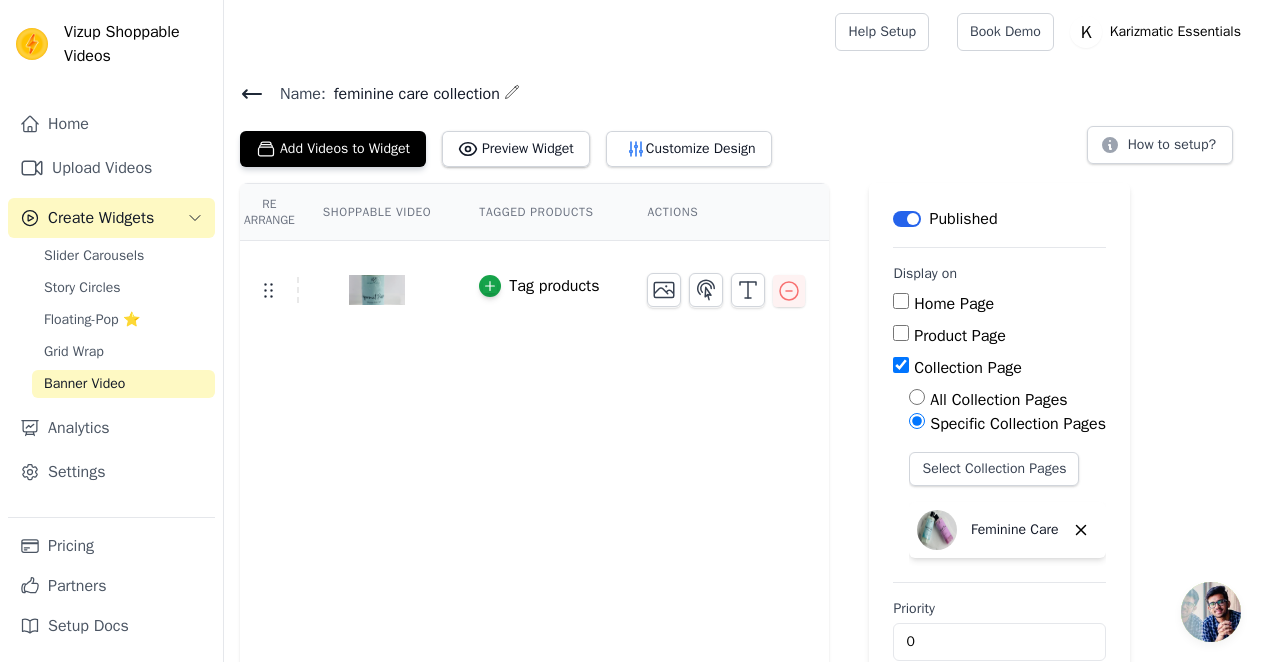 click at bounding box center (377, 290) 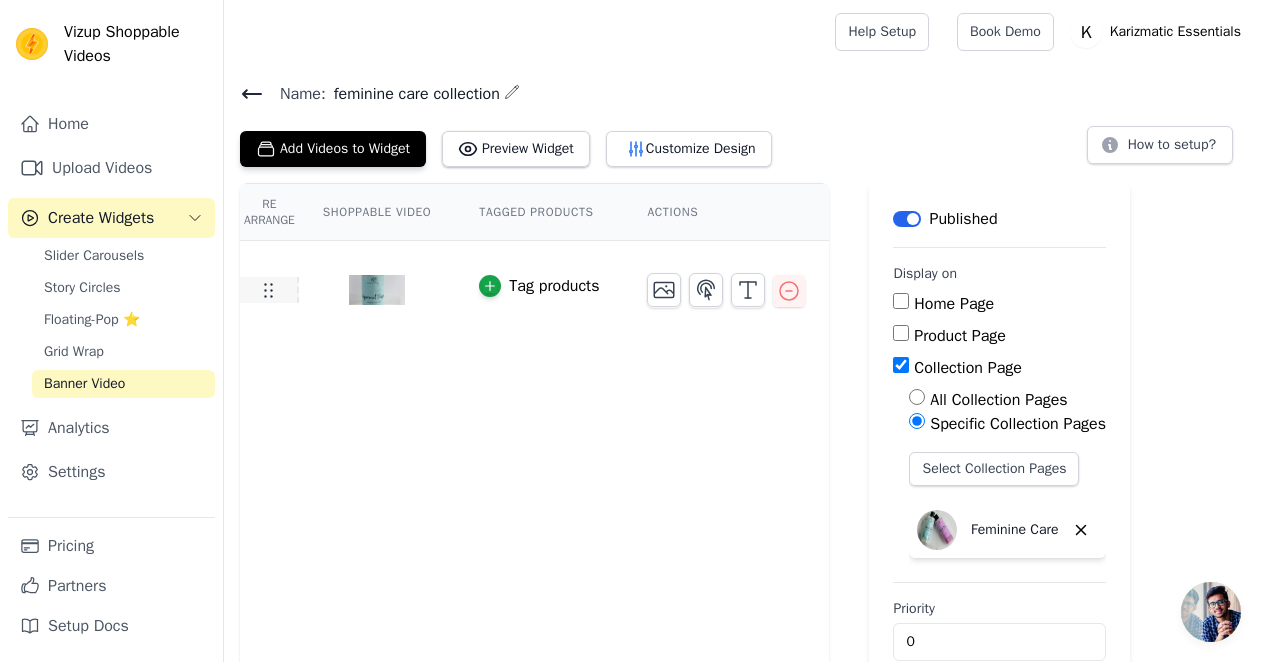 click 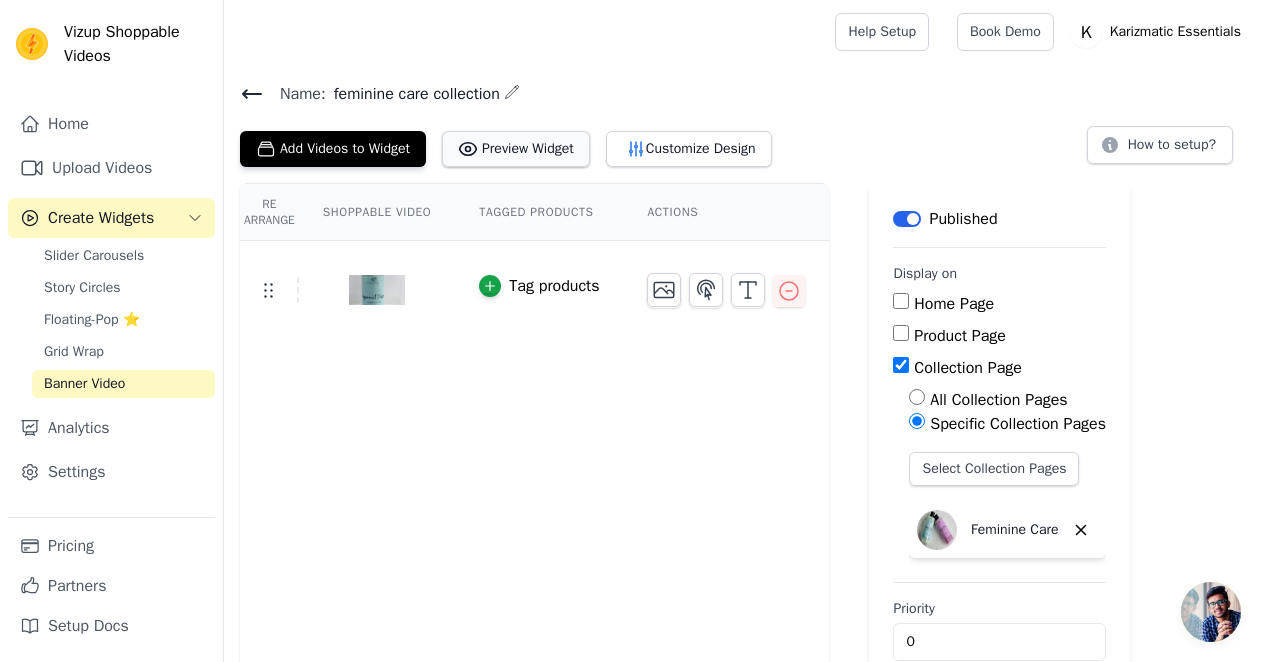 click on "Preview Widget" at bounding box center [516, 149] 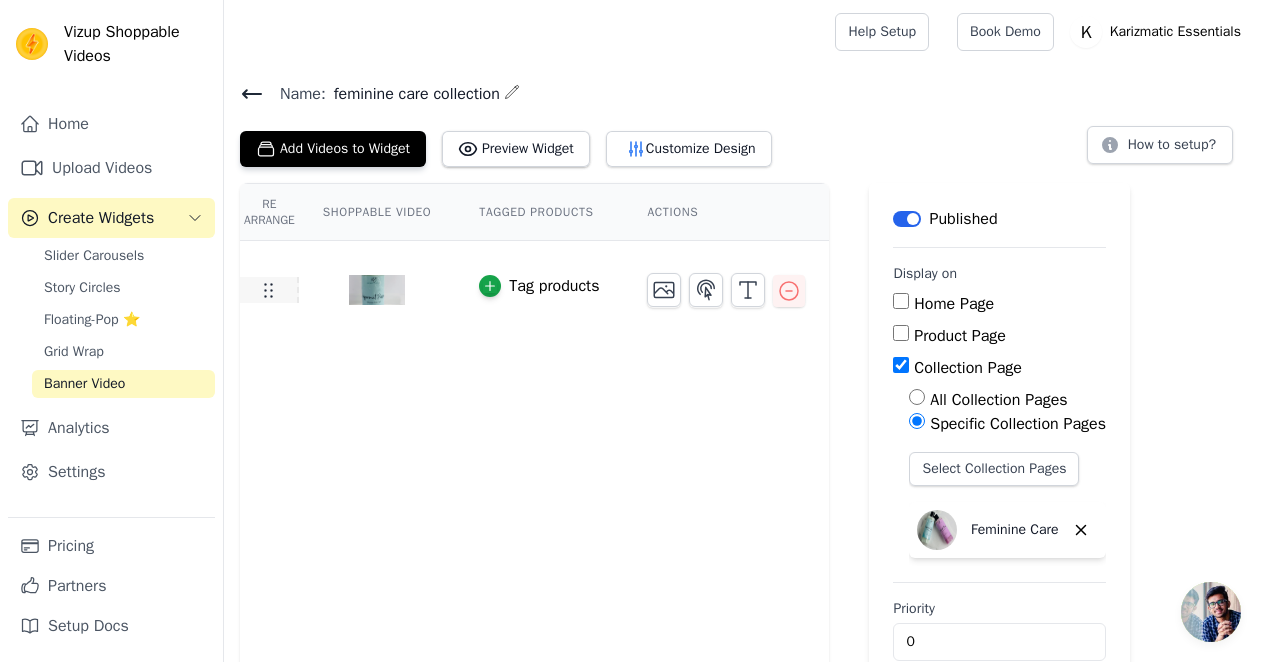 click at bounding box center [269, 290] 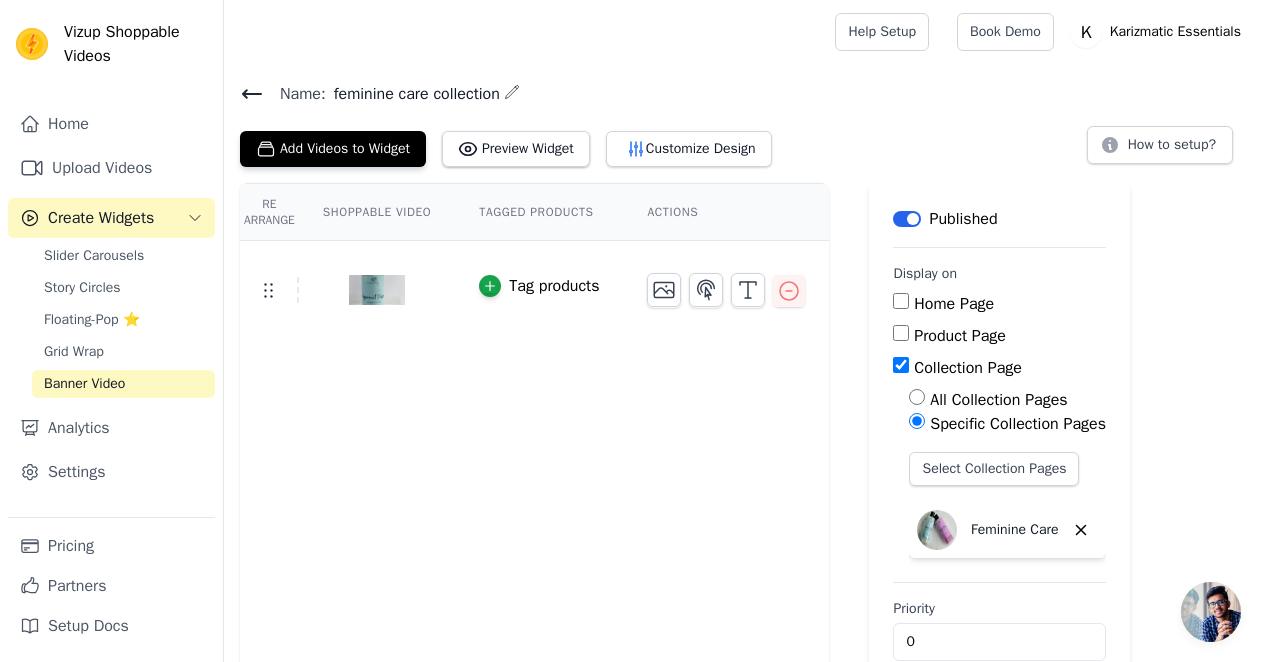 click on "Tag products" at bounding box center (534, 290) 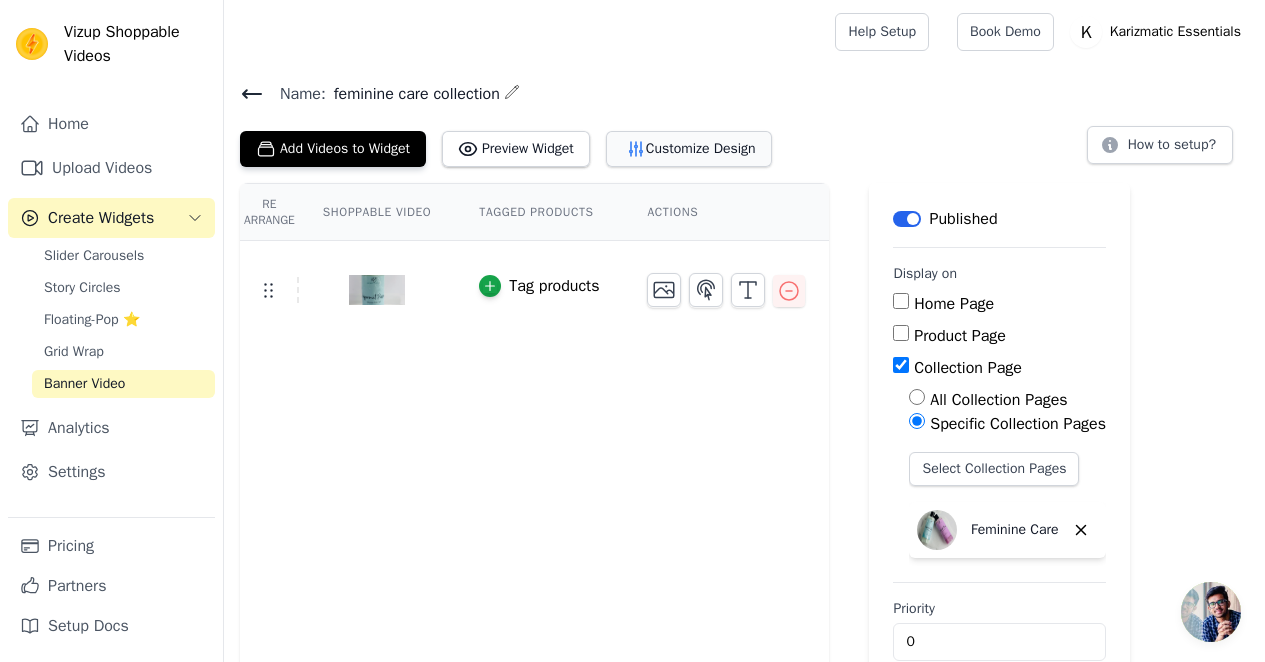 click on "Customize Design" at bounding box center (689, 149) 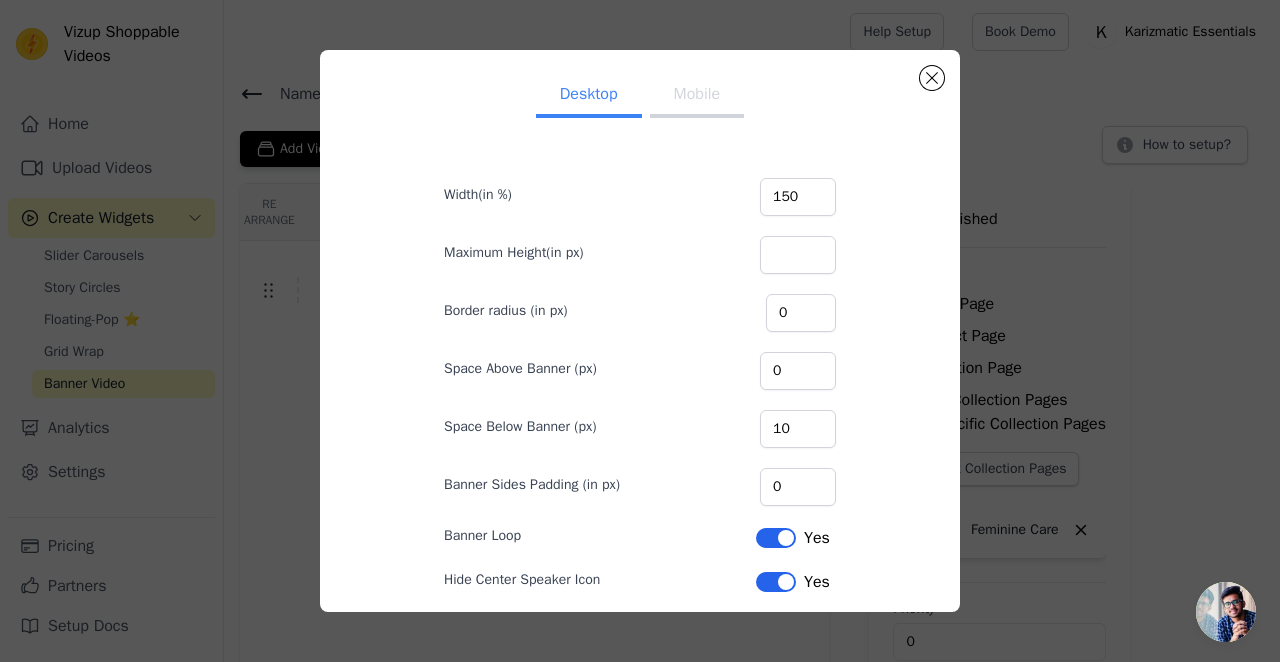 click on "Mobile" at bounding box center [697, 96] 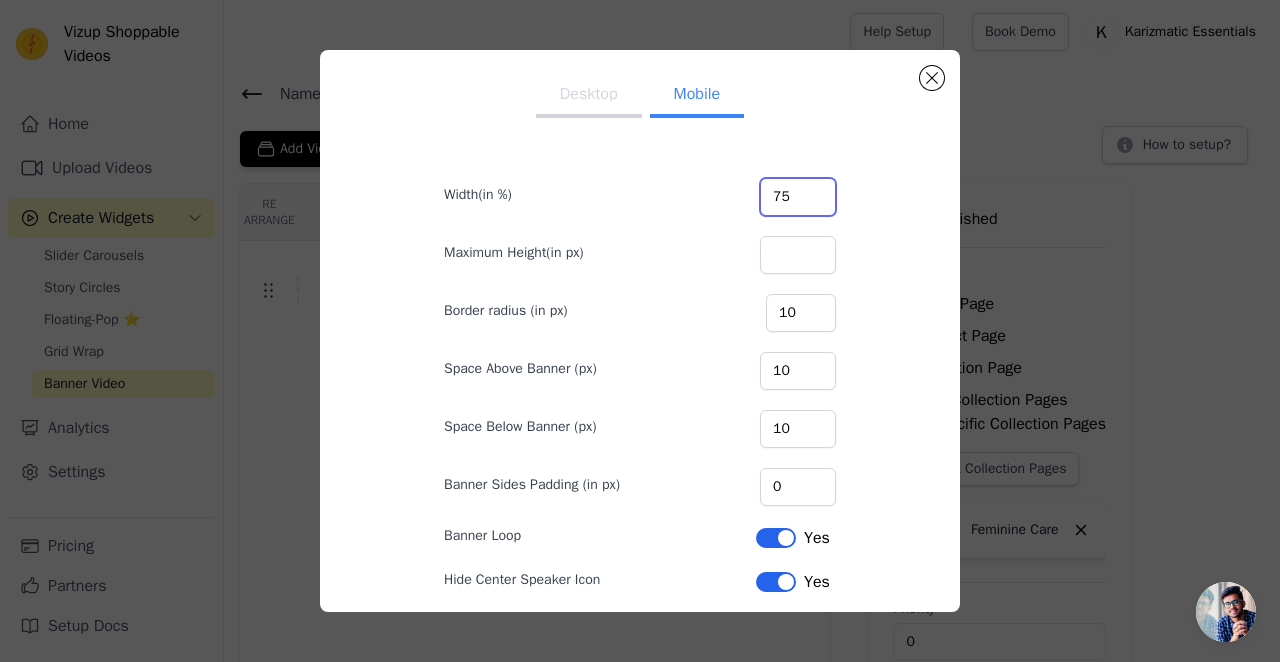 click on "75" at bounding box center (798, 197) 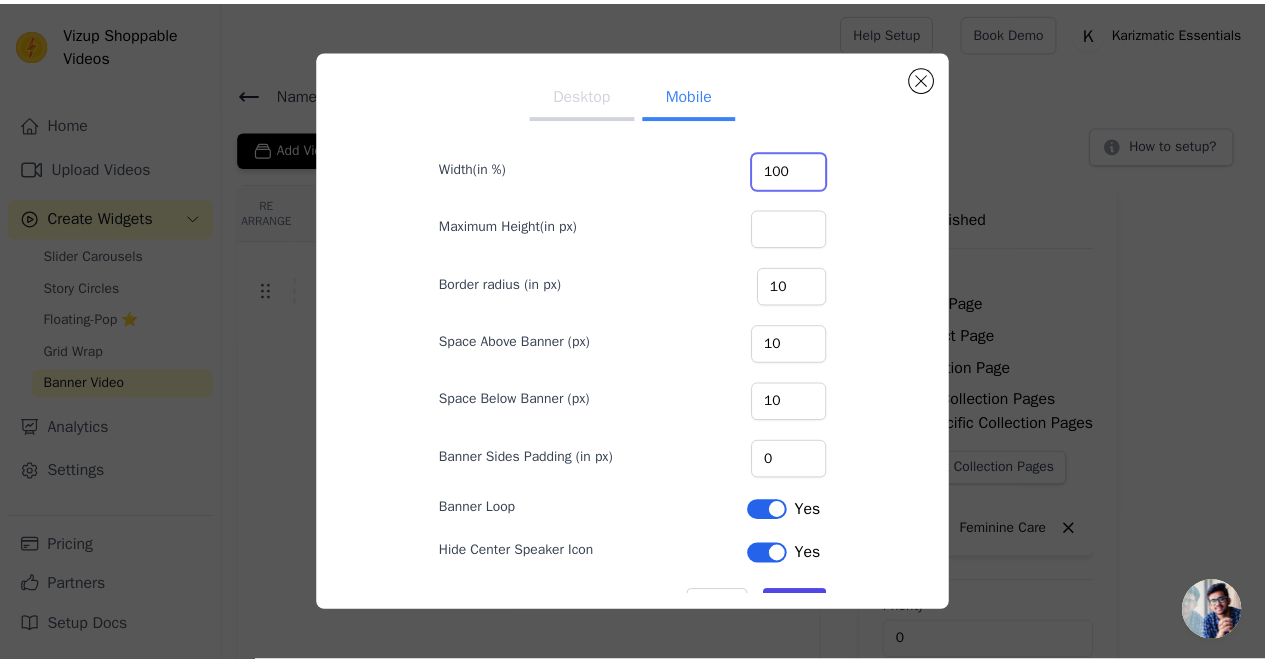 scroll, scrollTop: 88, scrollLeft: 0, axis: vertical 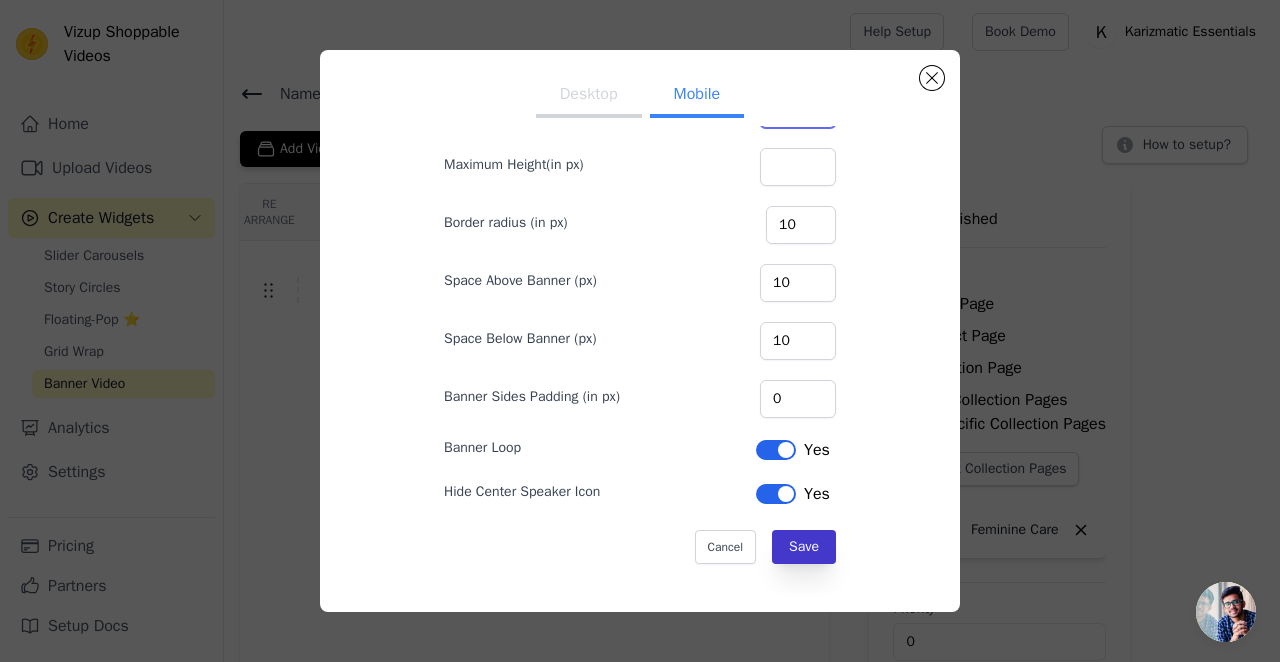 type on "100" 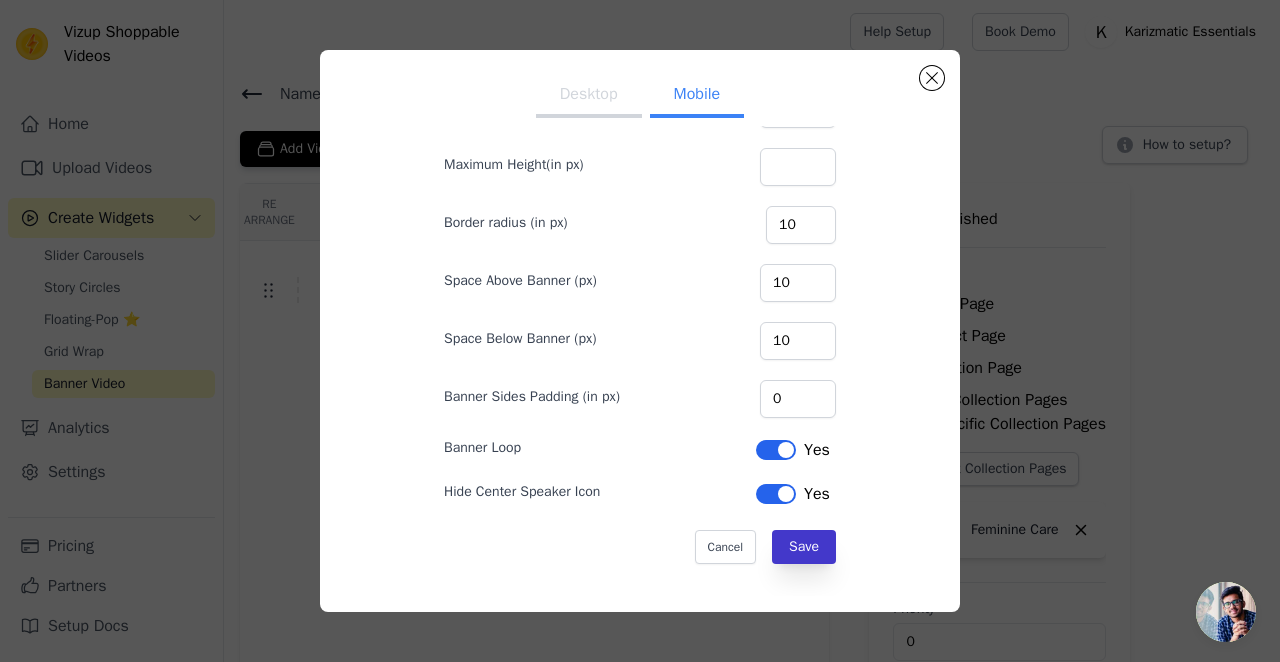 click on "Save" at bounding box center (804, 547) 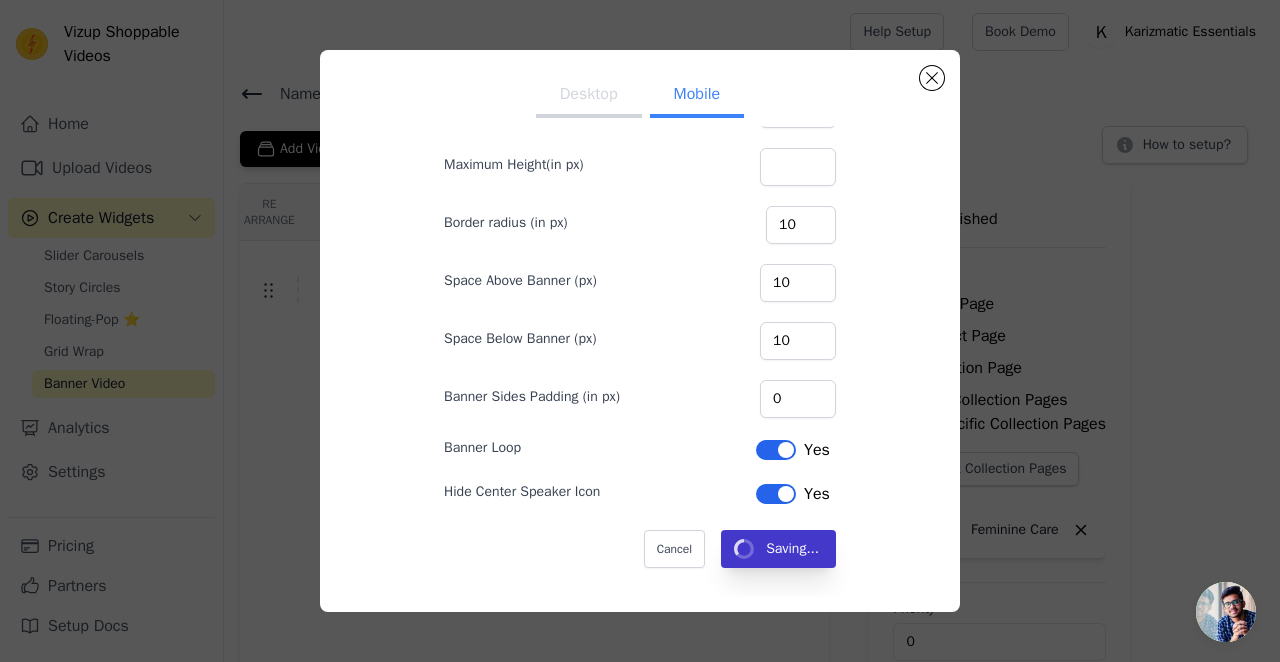 type 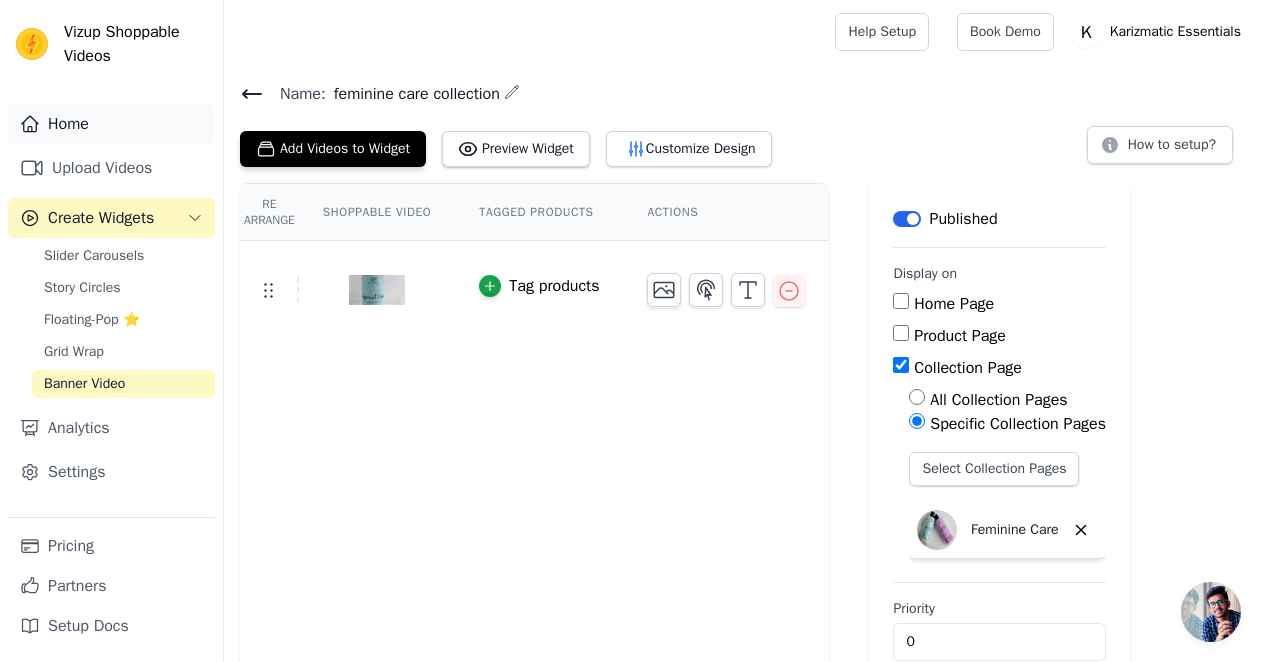 click on "Home" at bounding box center [111, 124] 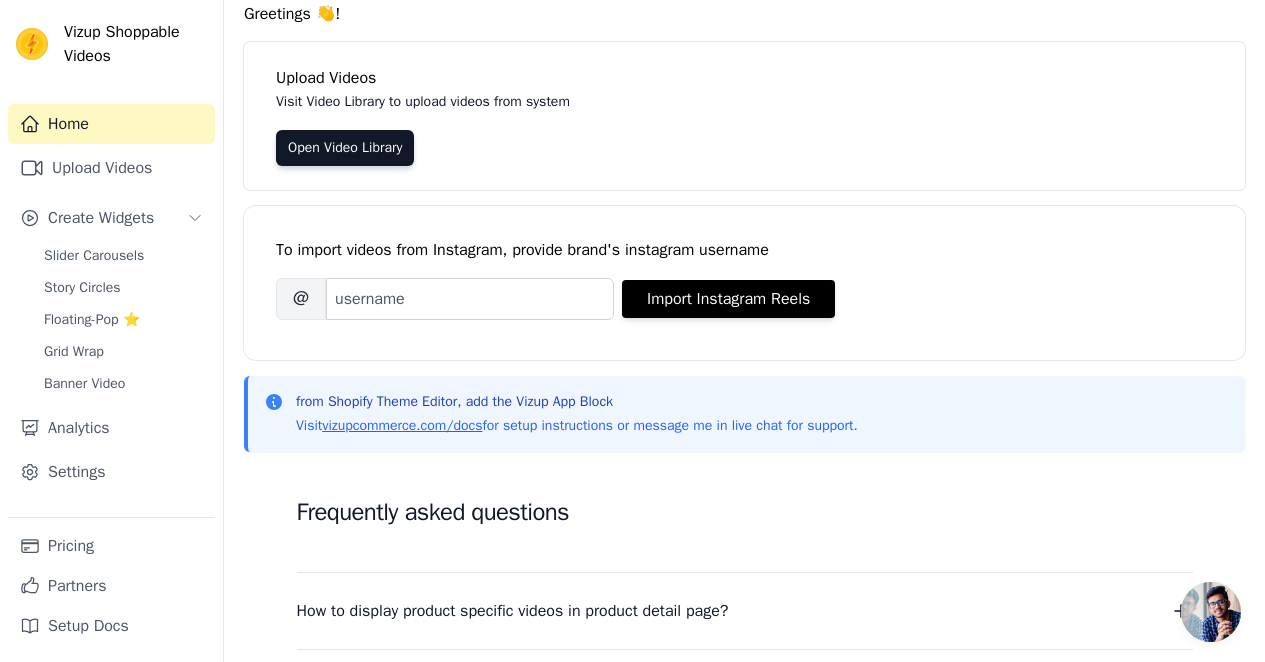 scroll, scrollTop: 0, scrollLeft: 0, axis: both 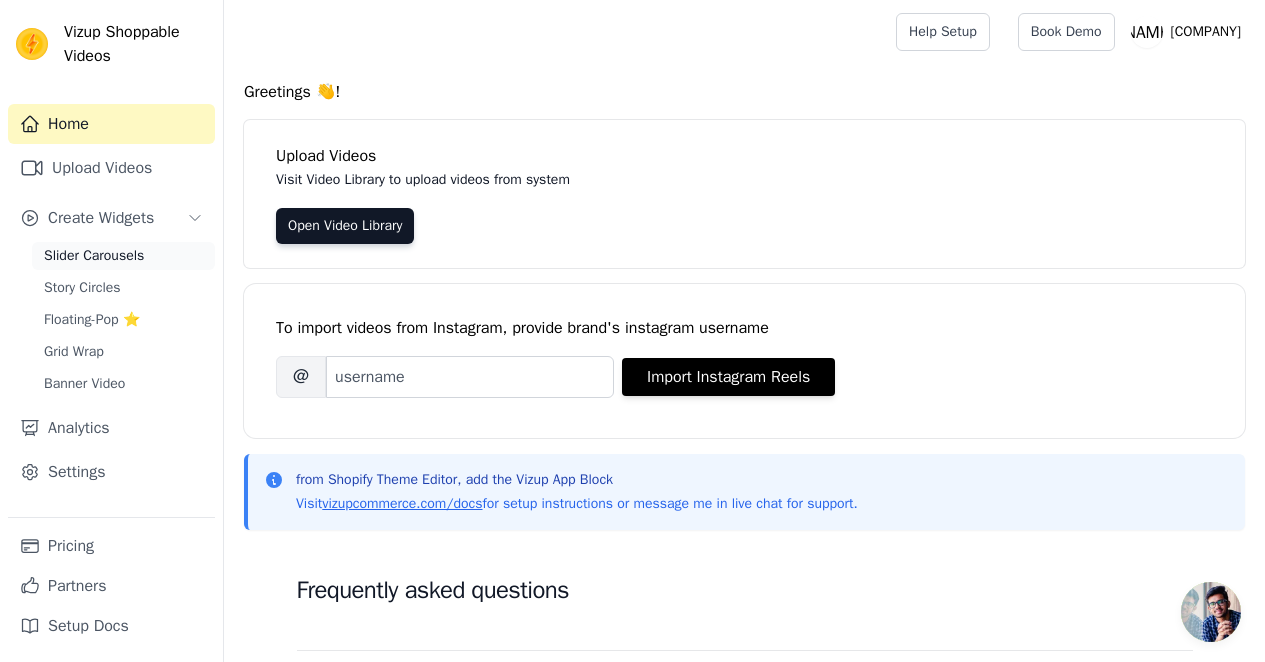 click on "Slider Carousels" at bounding box center [123, 256] 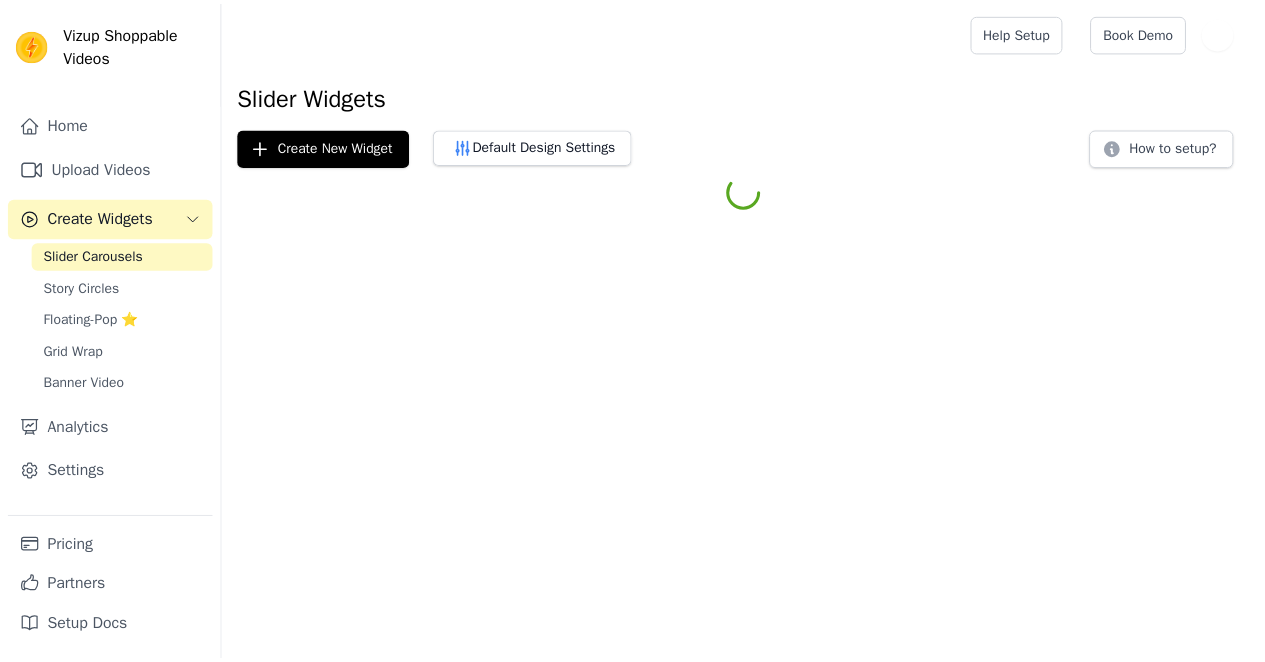scroll, scrollTop: 0, scrollLeft: 0, axis: both 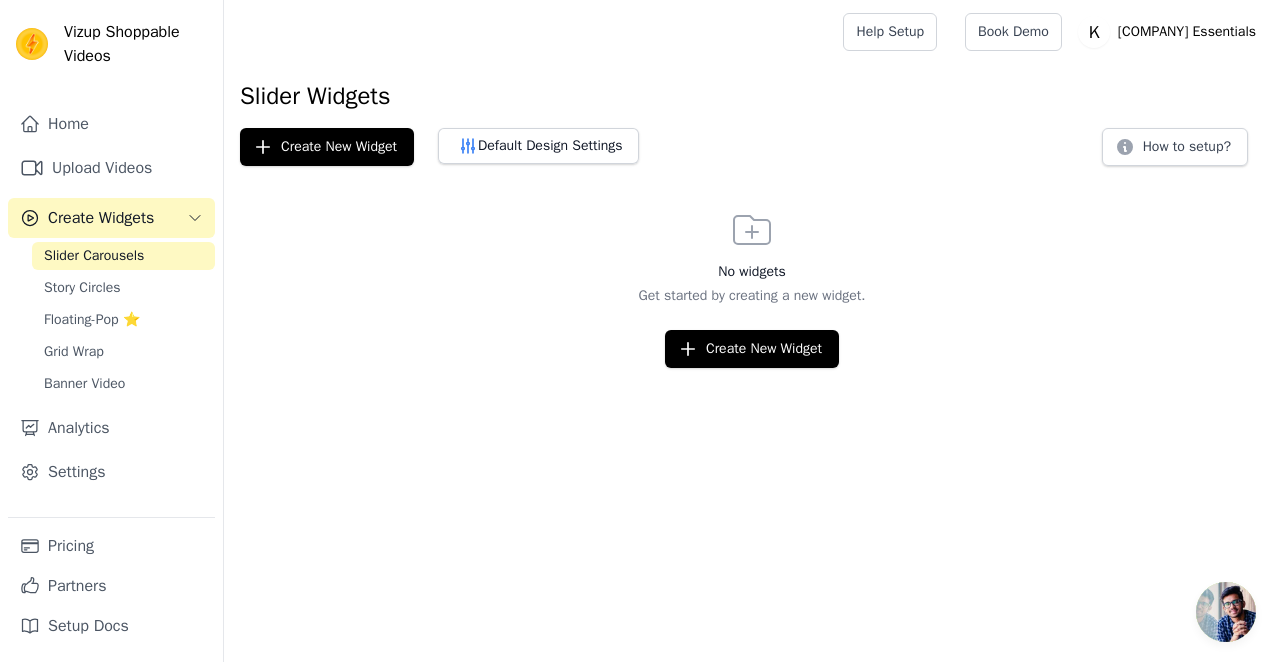 click 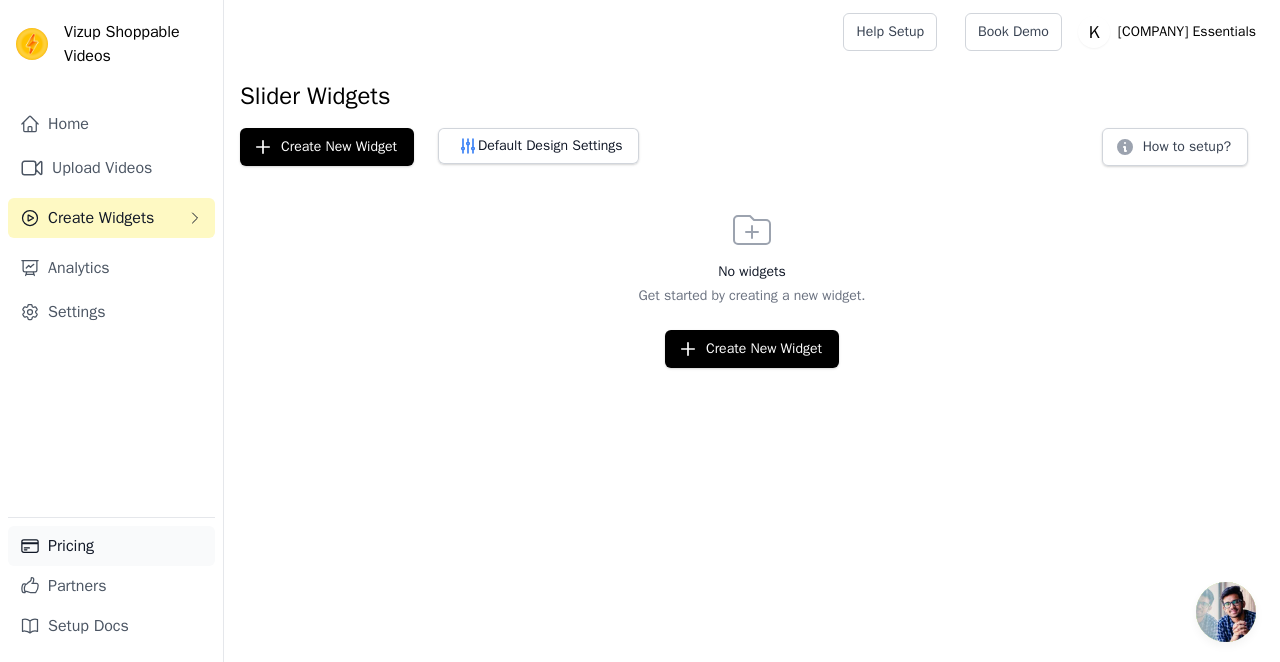 click on "Pricing" at bounding box center [111, 546] 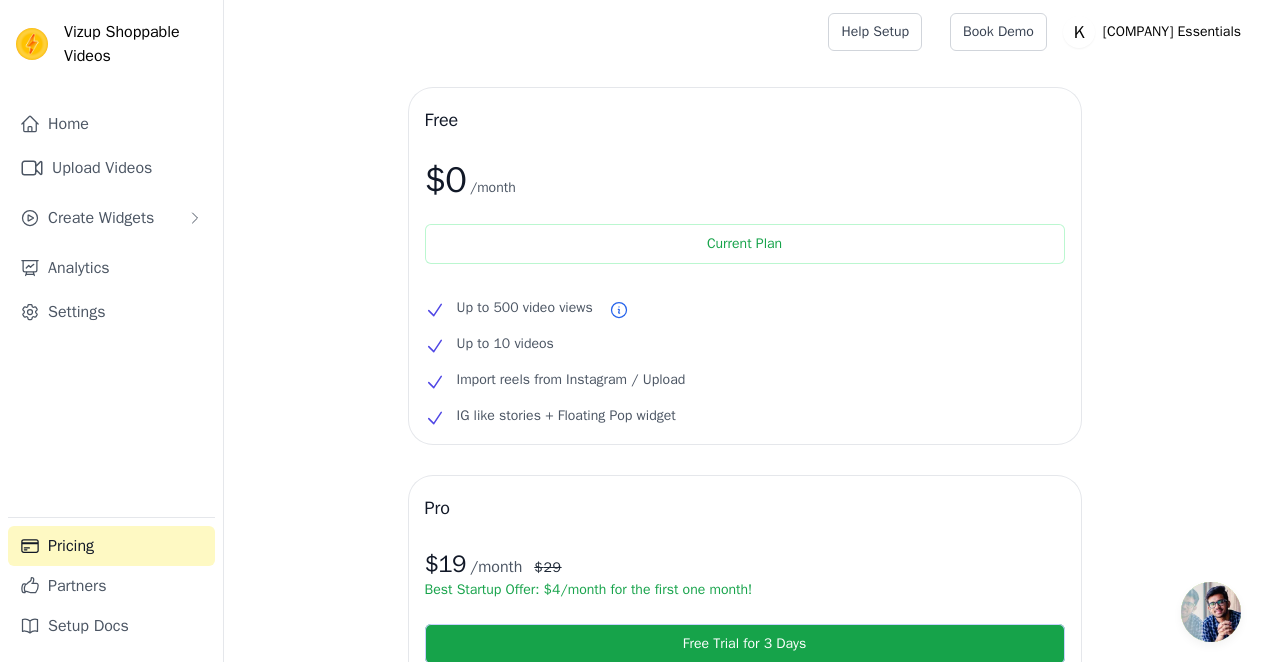 click at bounding box center [1211, 612] 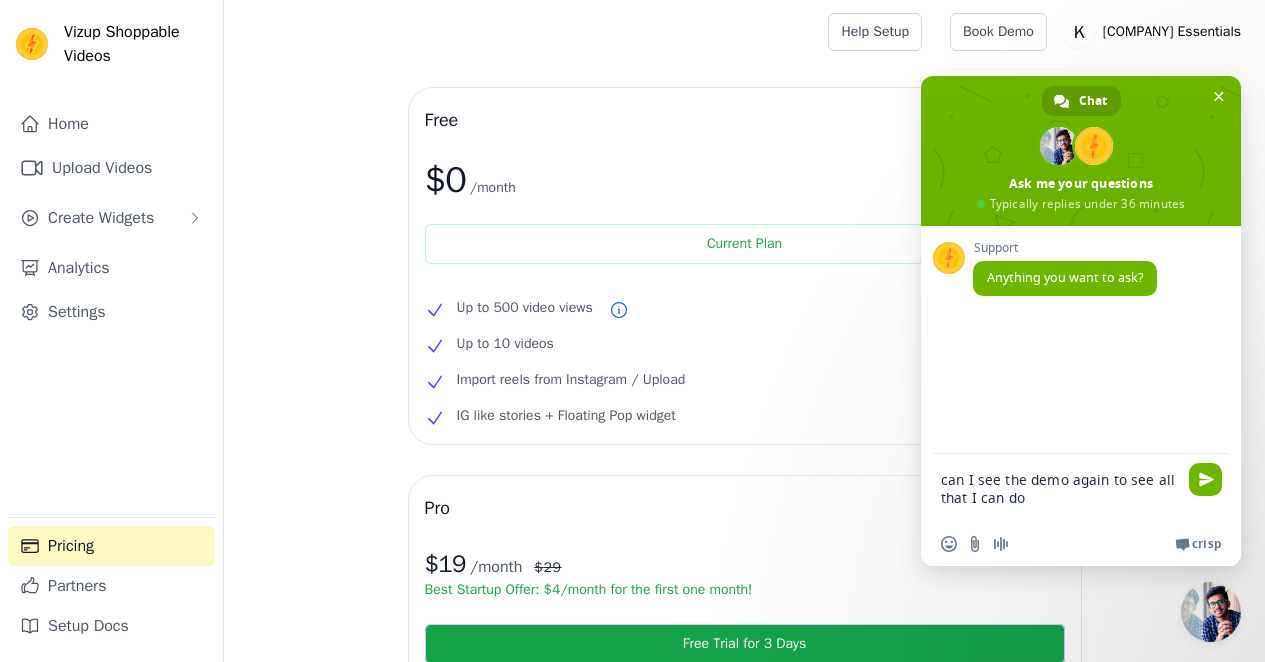 type on "can I see the demo again to see all that I can do" 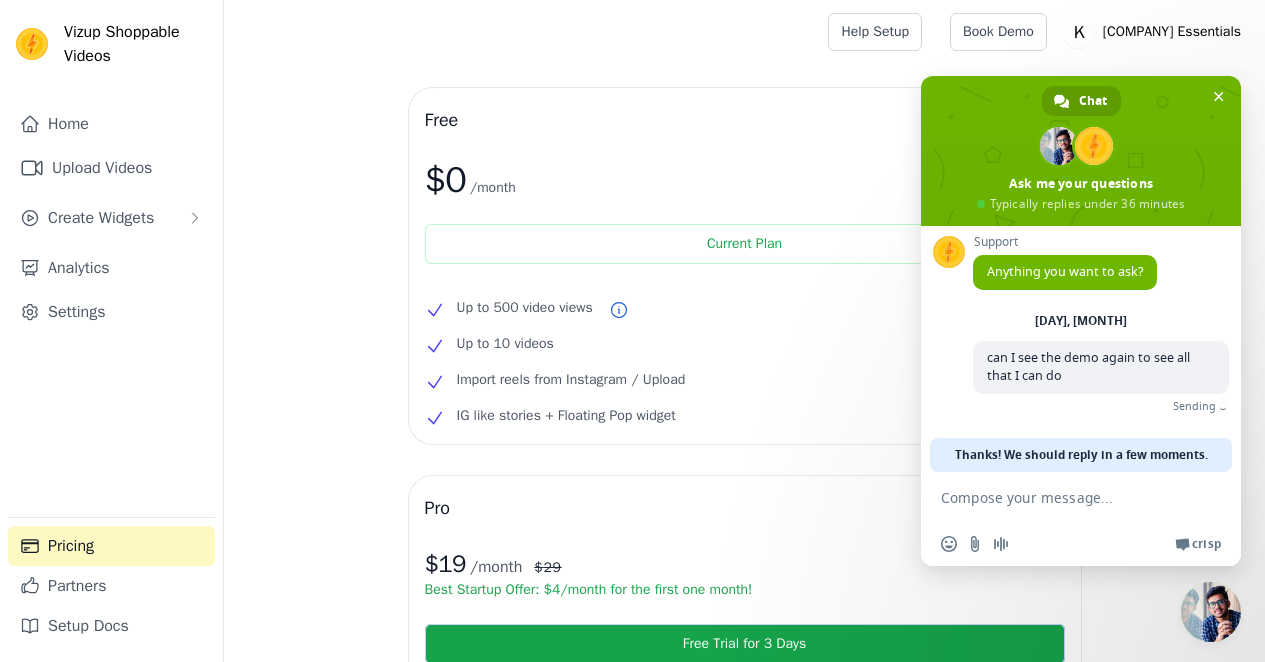 scroll, scrollTop: 0, scrollLeft: 0, axis: both 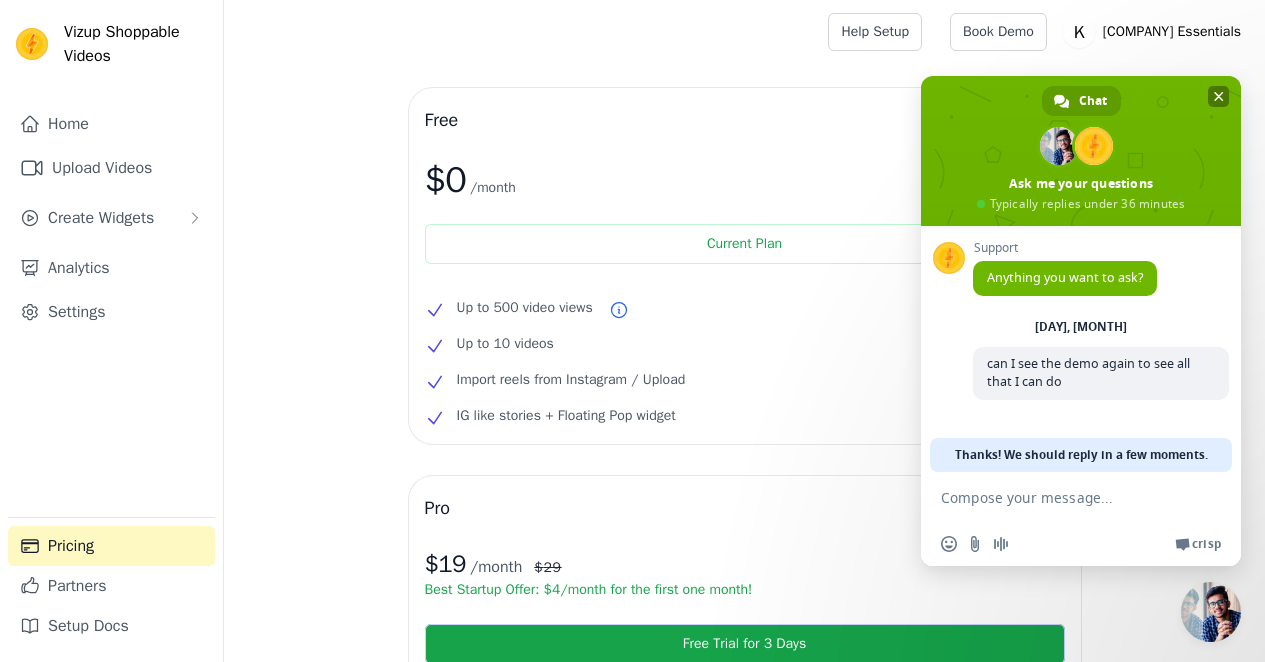 click at bounding box center [1218, 96] 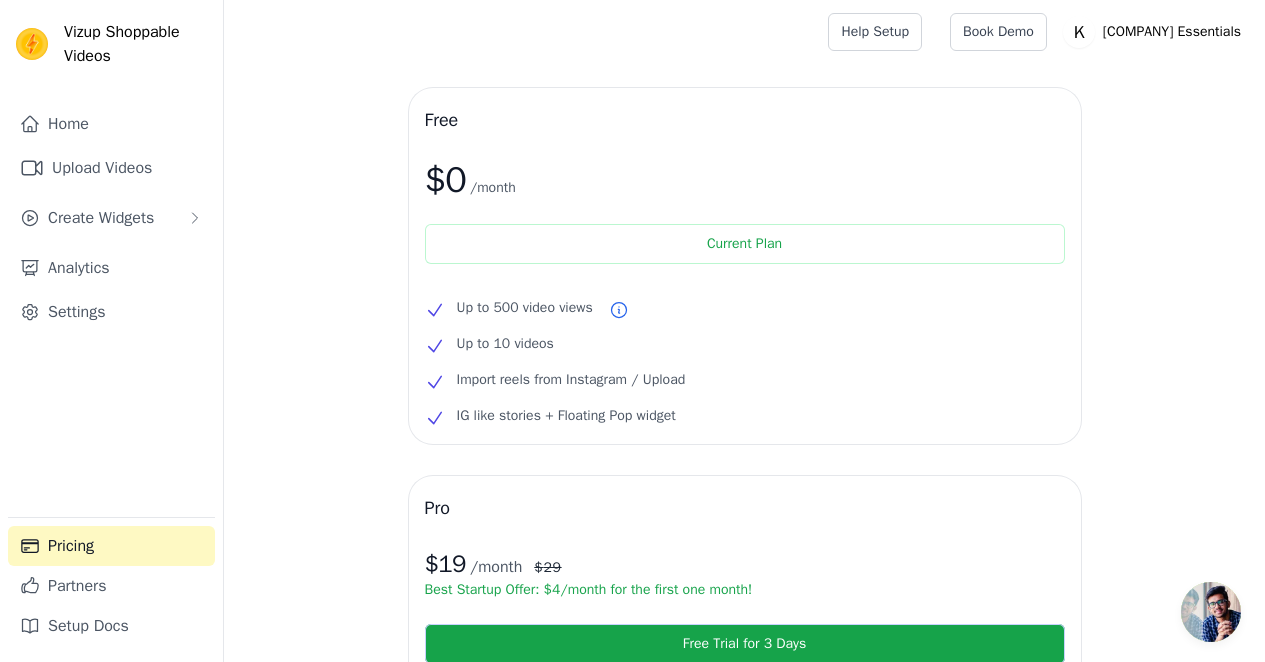 click on "Karizmatic Essentials" at bounding box center (1172, 32) 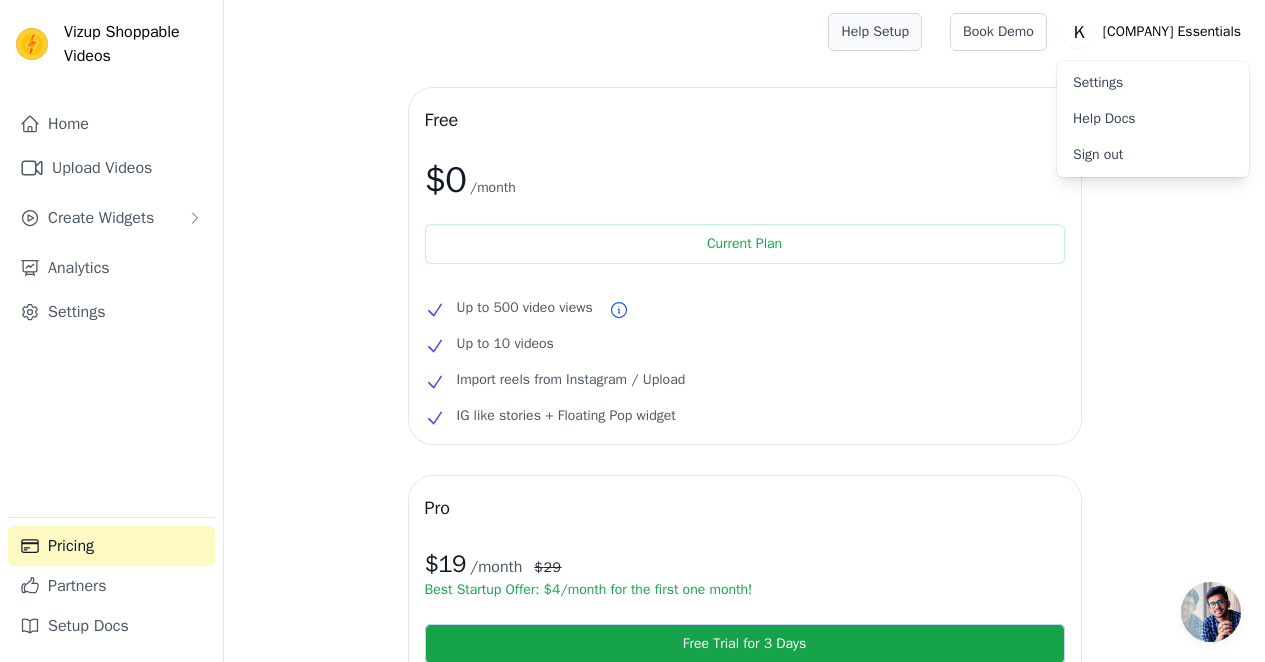 click on "Help Setup" at bounding box center [875, 32] 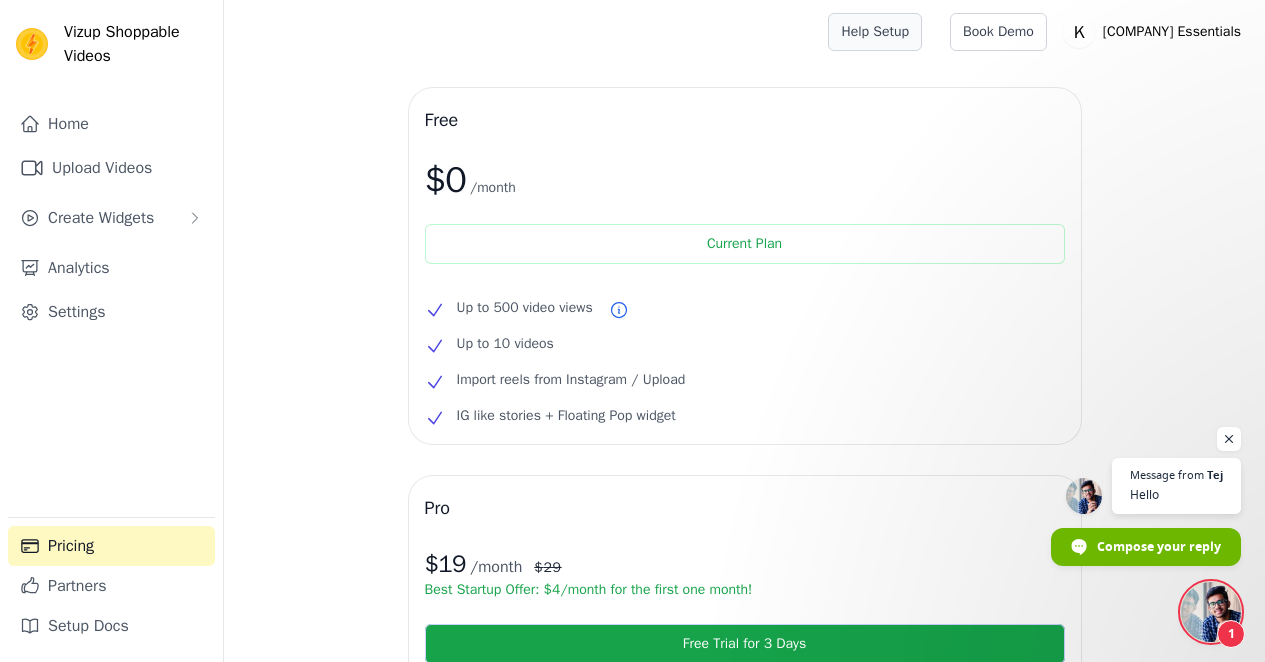 click on "Help Setup" at bounding box center (875, 32) 